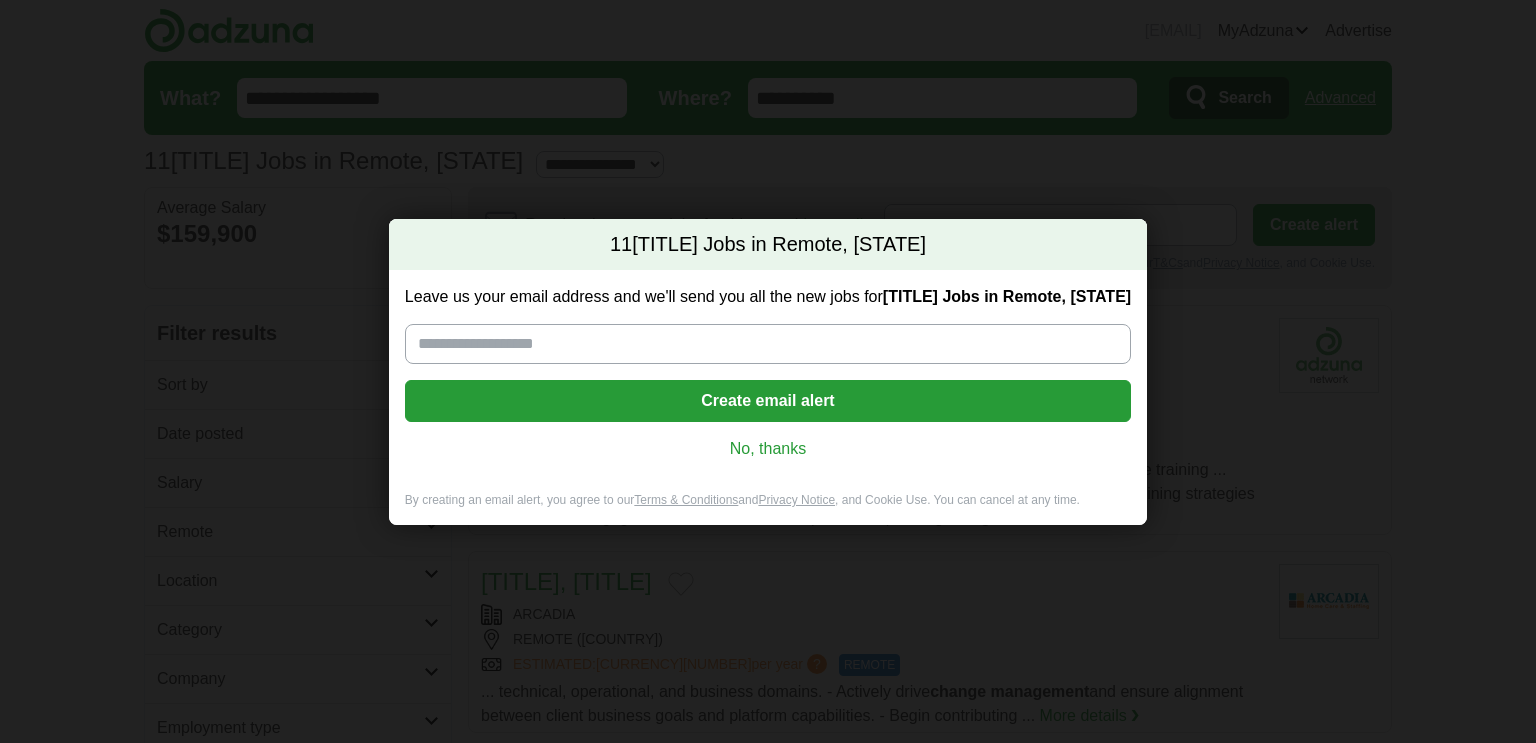 click on "No, thanks" at bounding box center [768, 449] 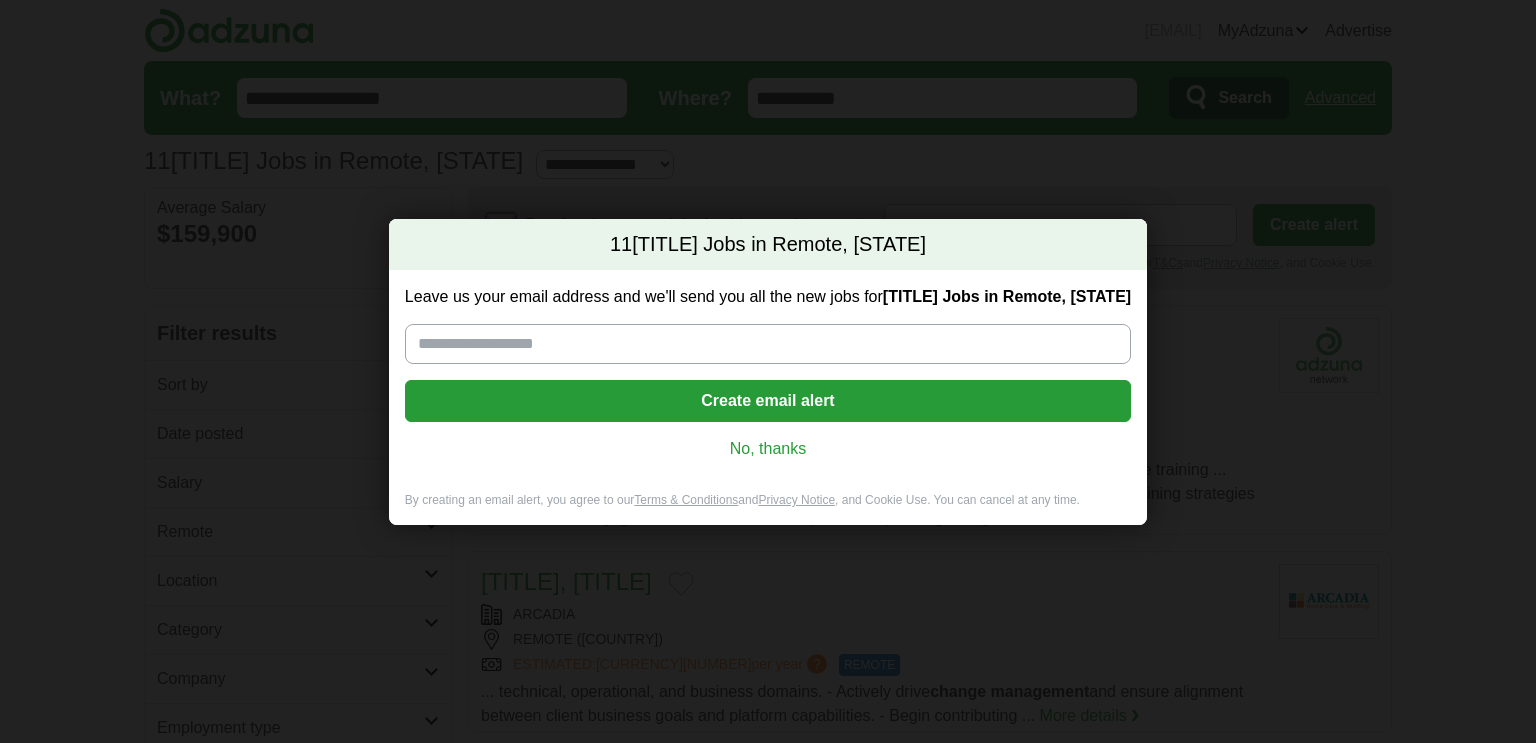 scroll, scrollTop: 0, scrollLeft: 0, axis: both 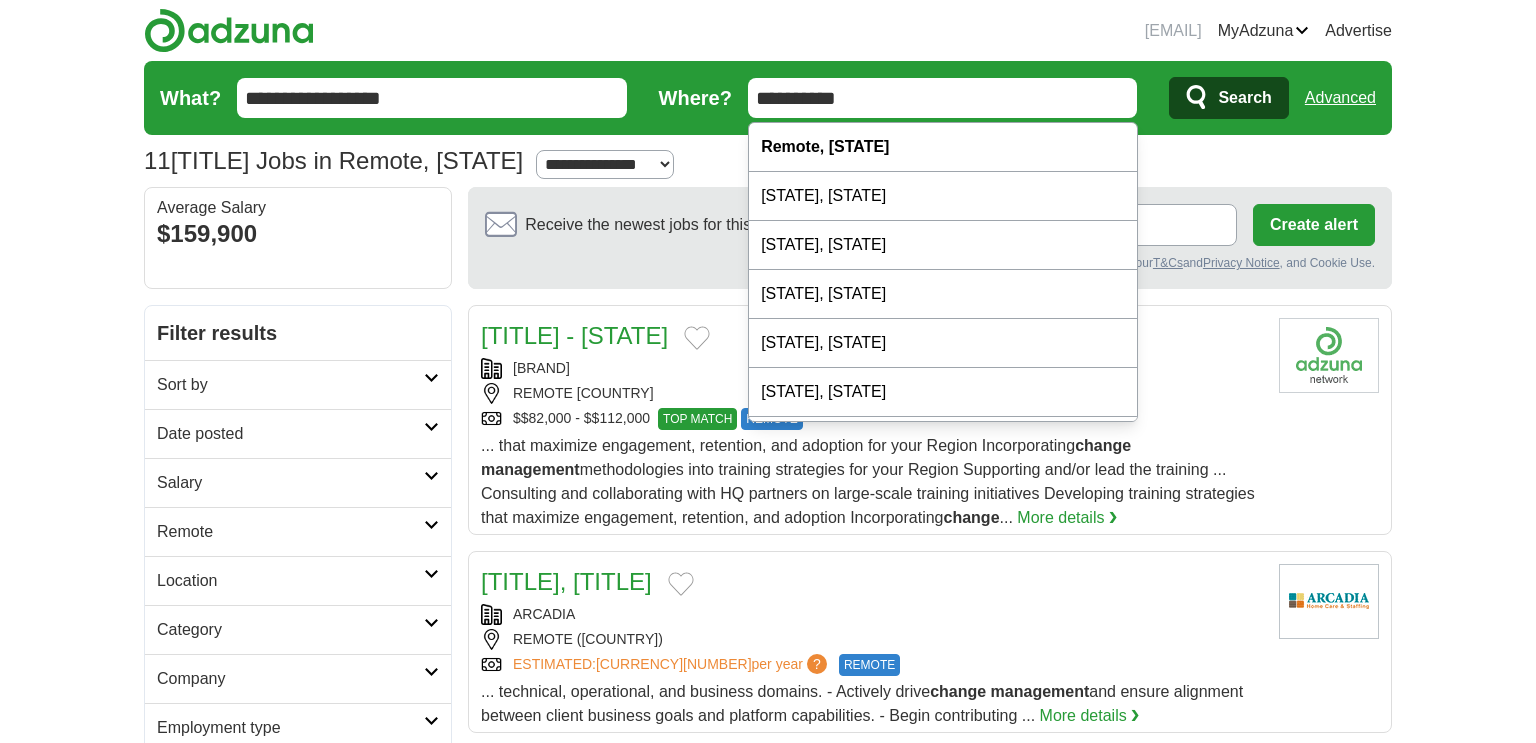 drag, startPoint x: 874, startPoint y: 92, endPoint x: 717, endPoint y: 104, distance: 157.45793 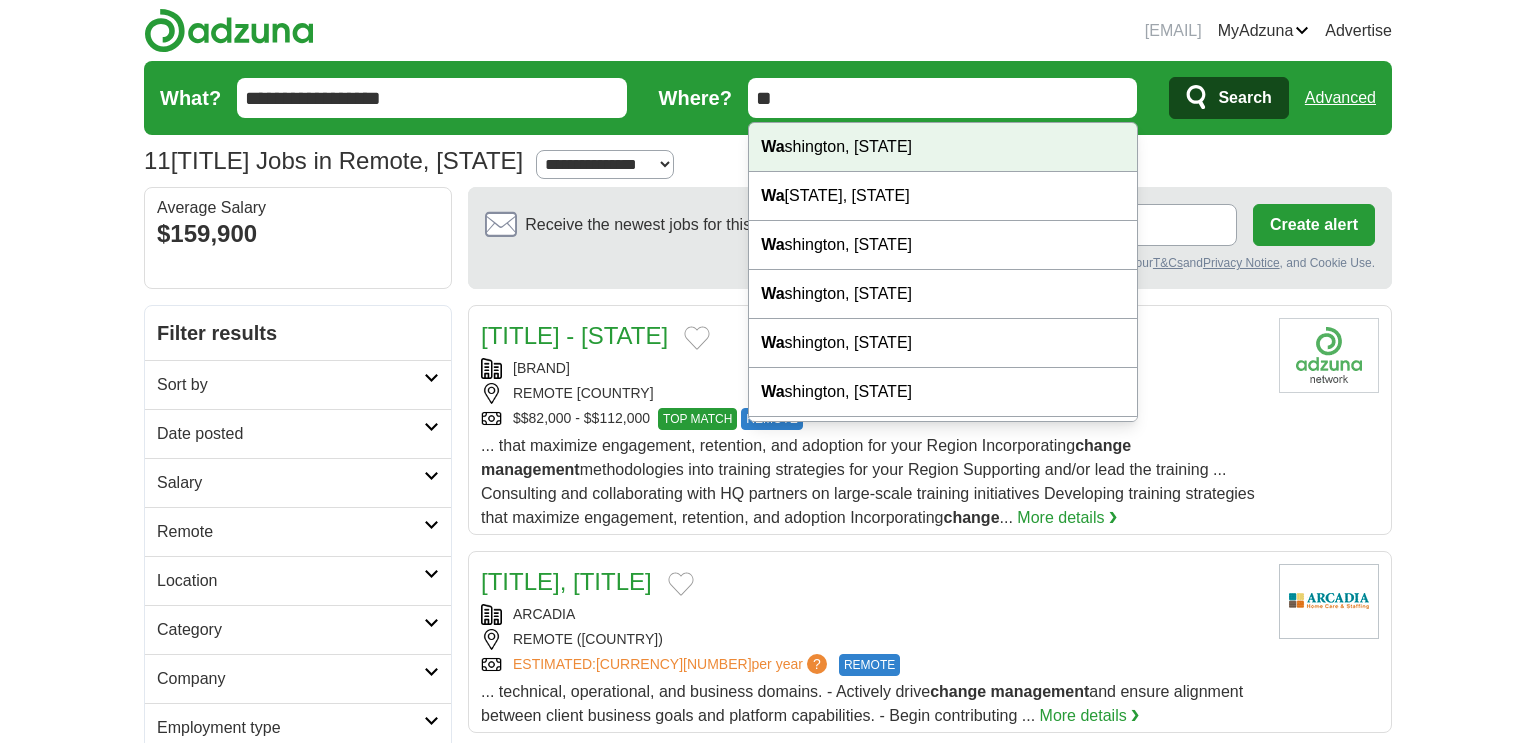 type on "**" 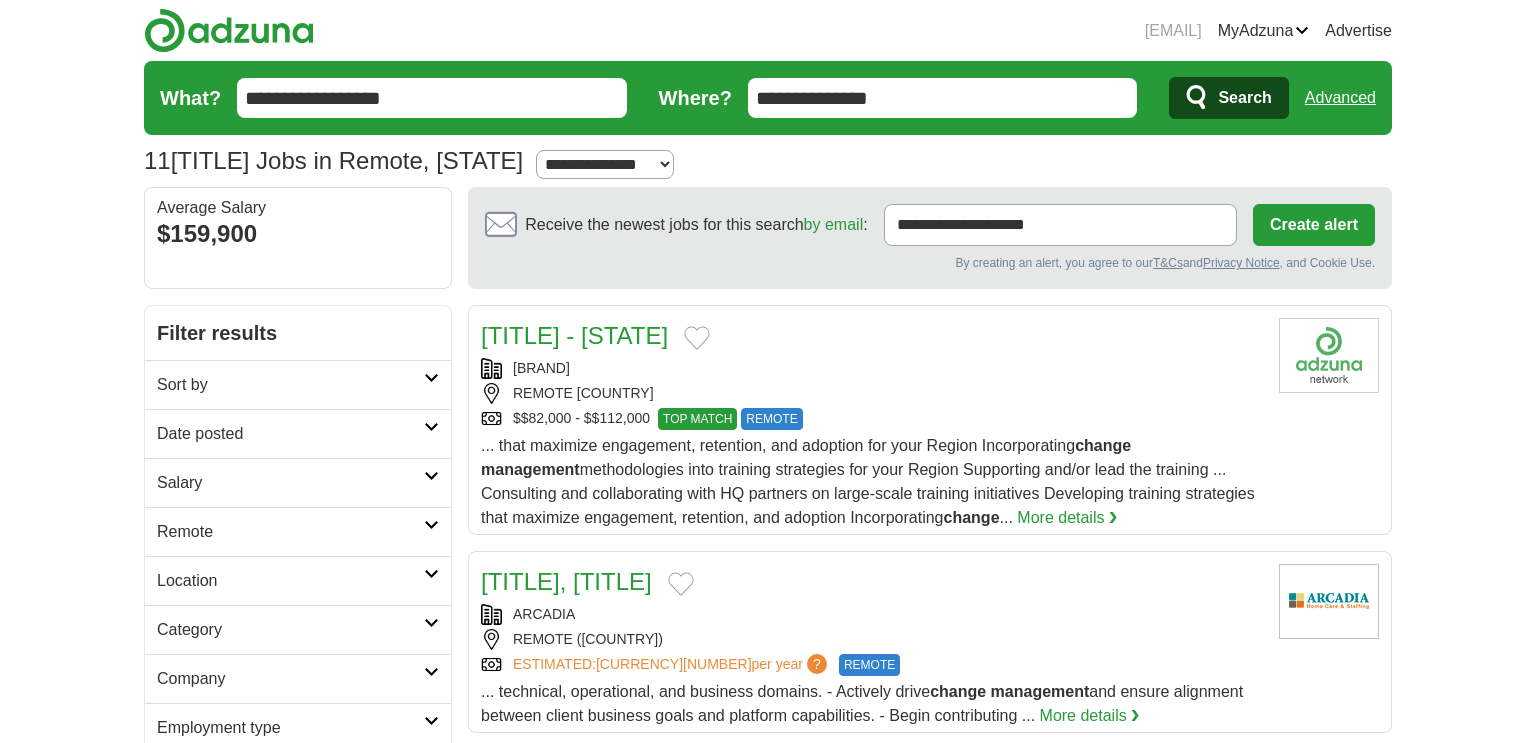 click on "Search" at bounding box center [1244, 98] 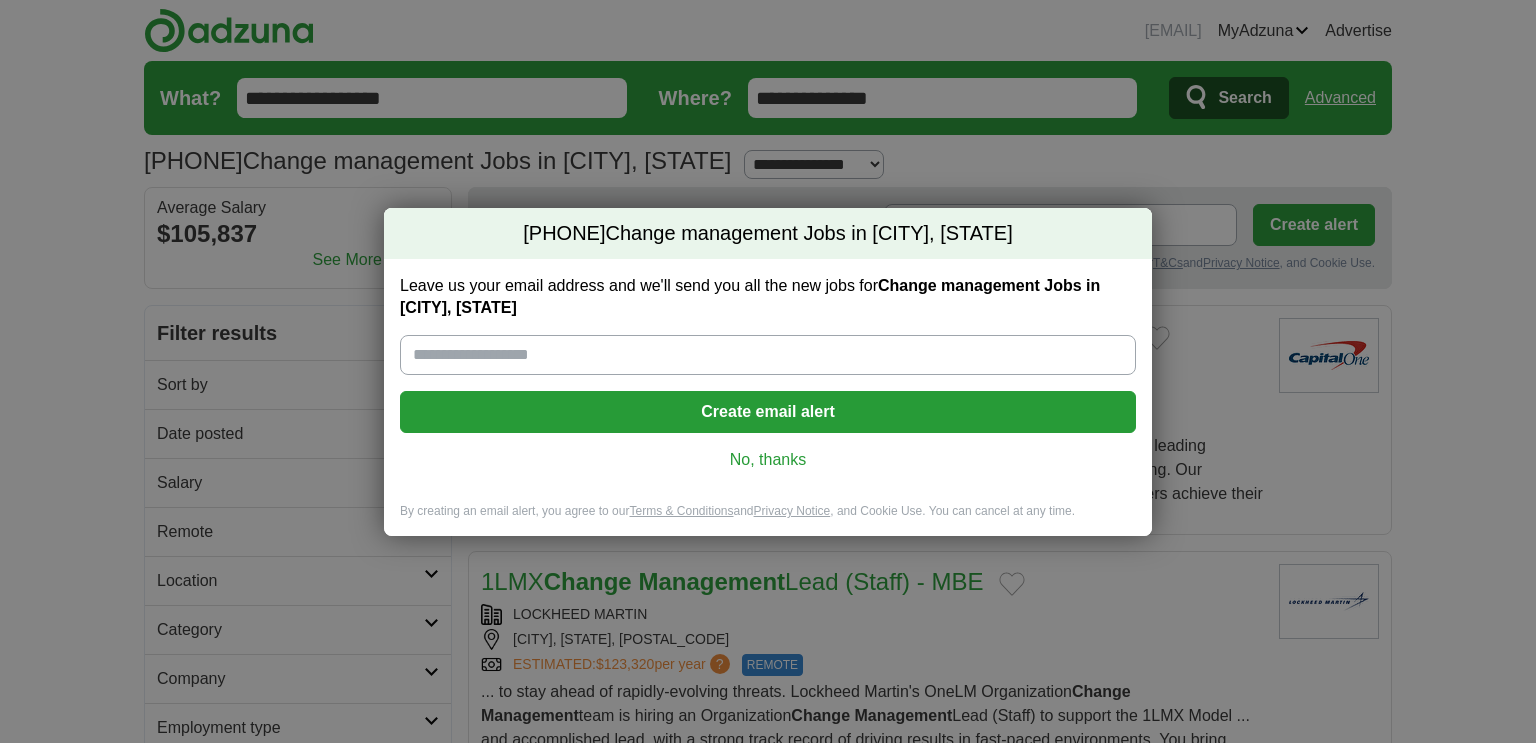 scroll, scrollTop: 0, scrollLeft: 0, axis: both 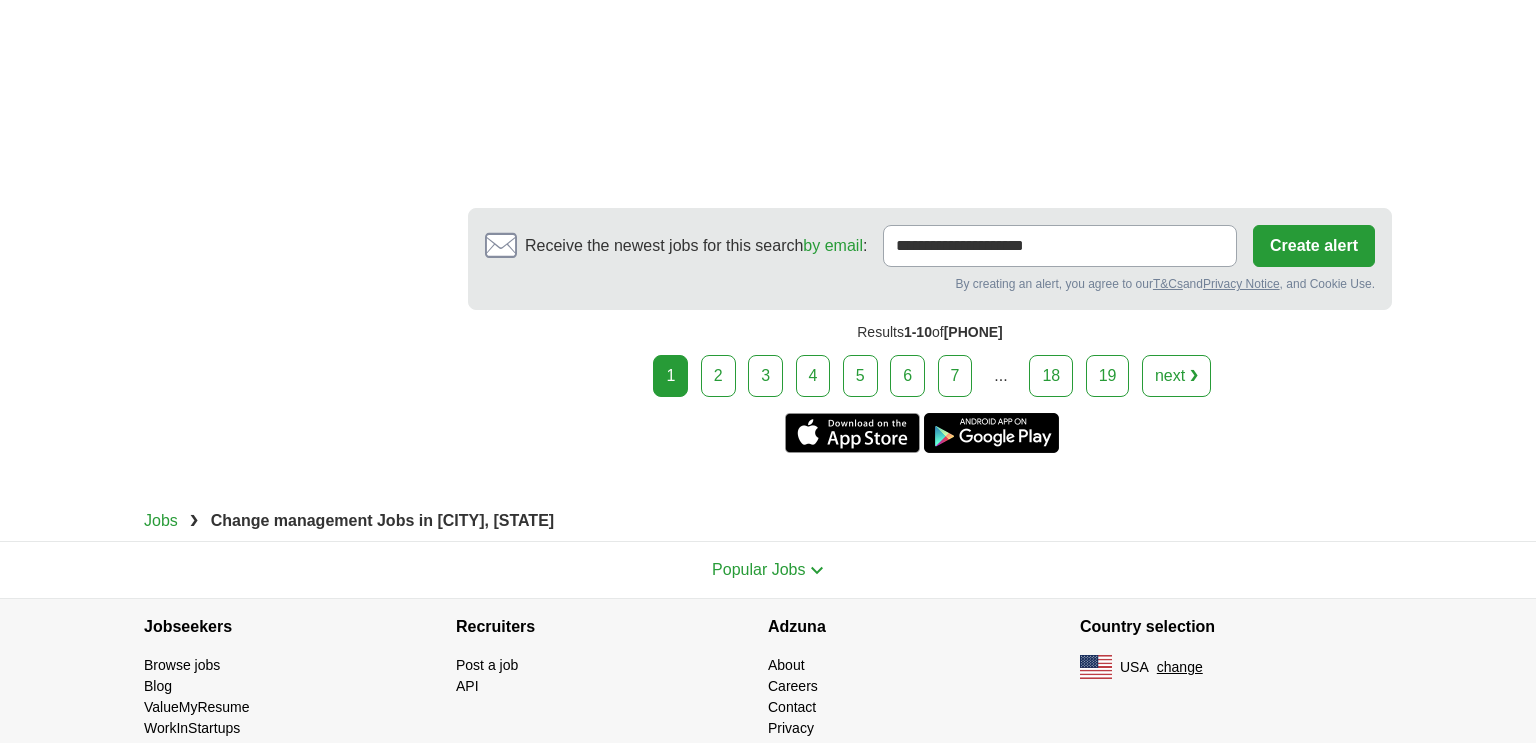 click on "2" at bounding box center [718, 376] 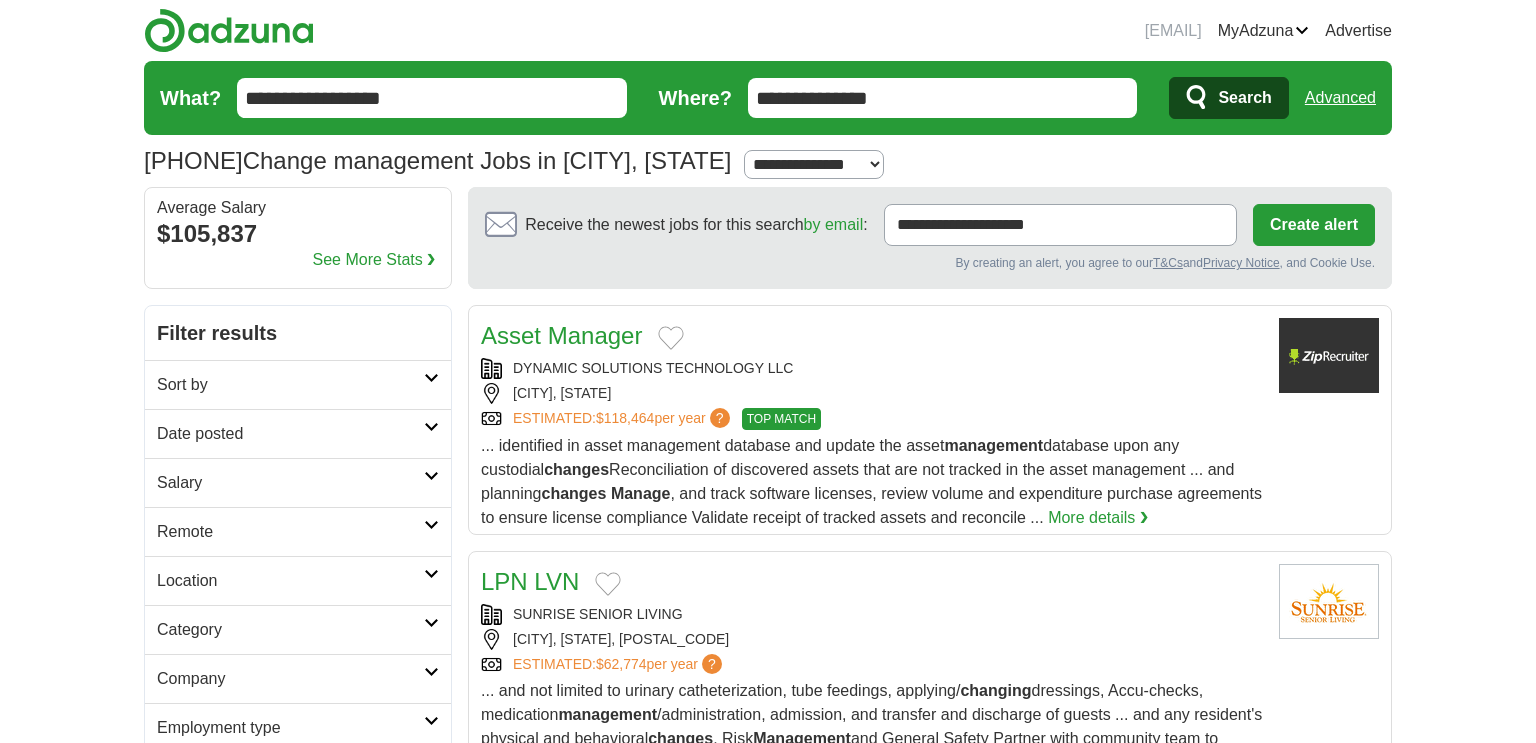 scroll, scrollTop: 0, scrollLeft: 0, axis: both 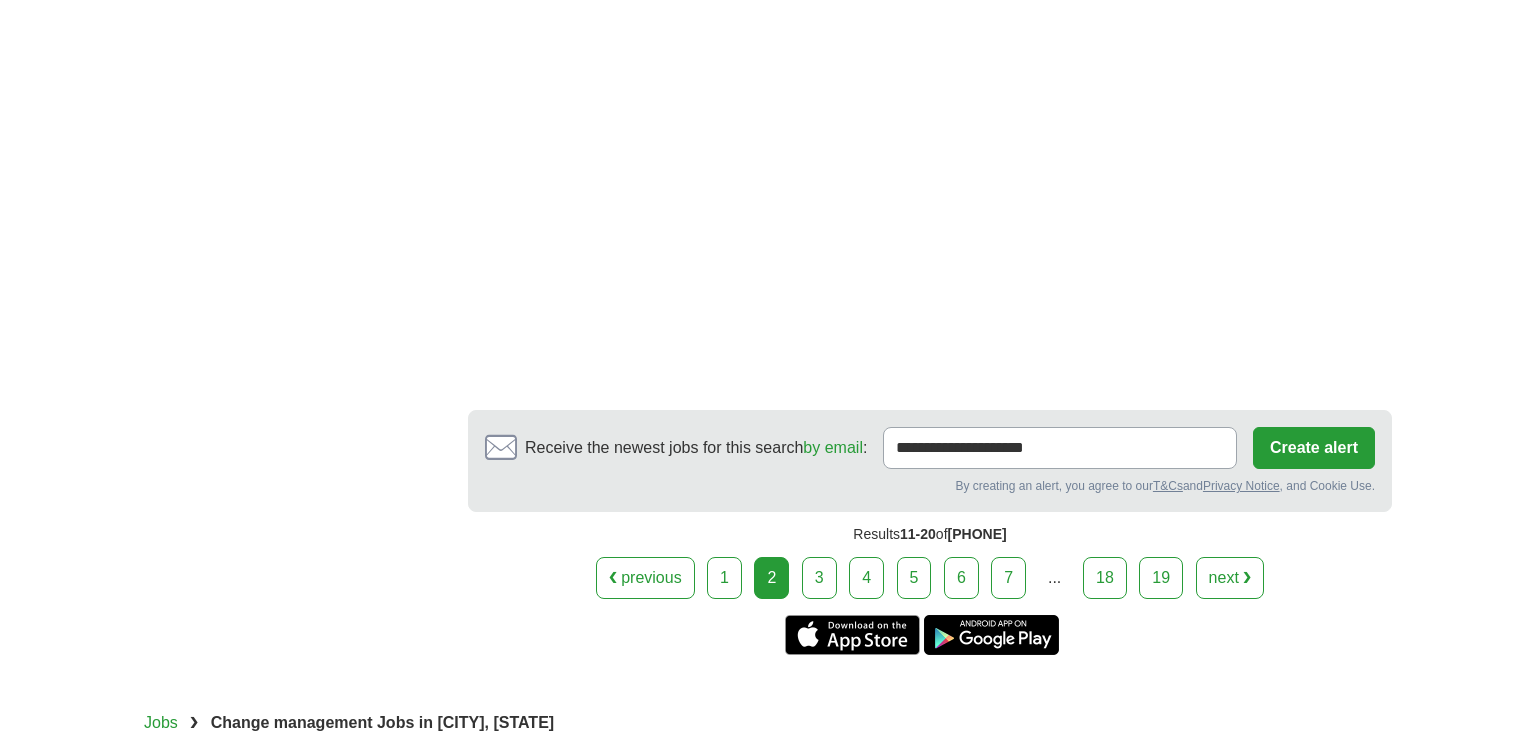 click on "3" at bounding box center [819, 578] 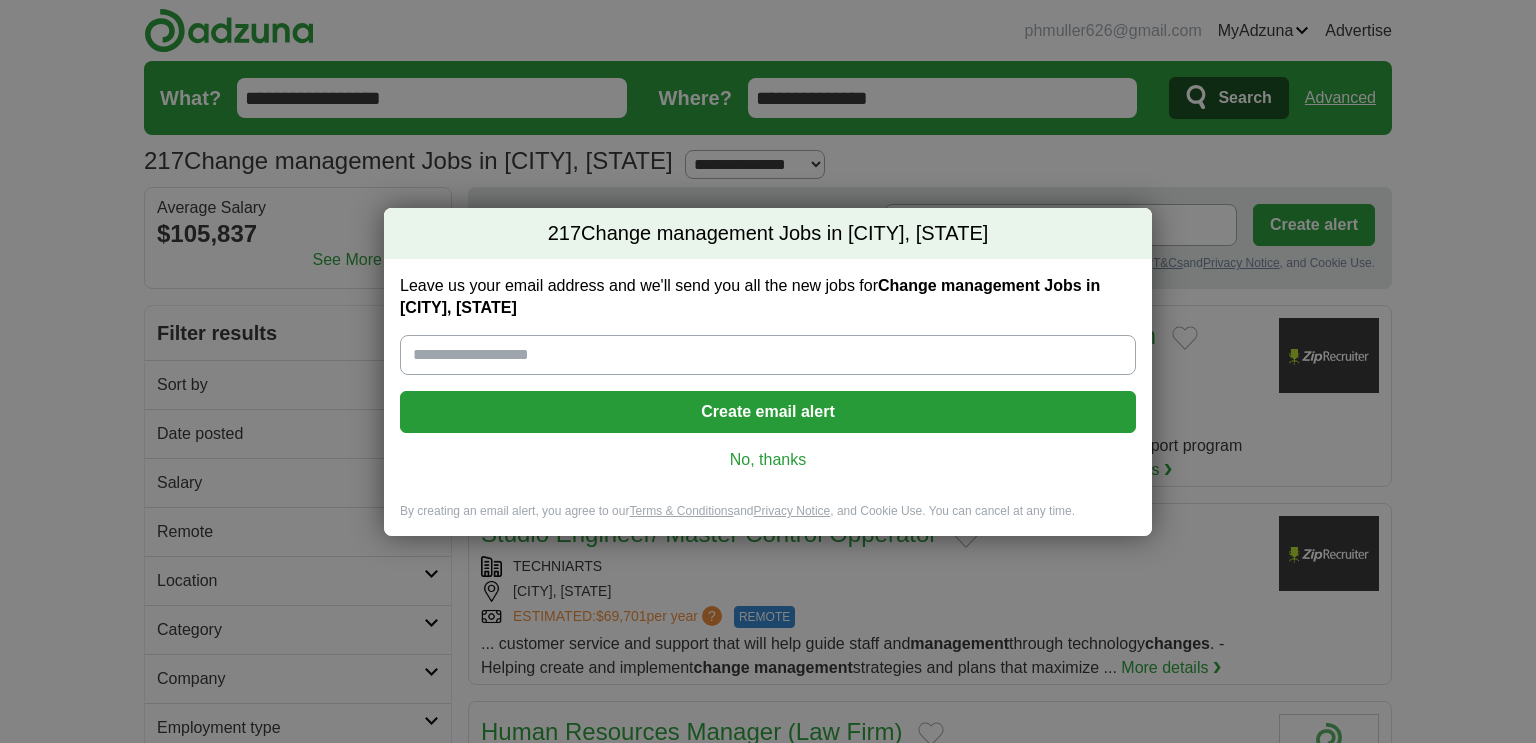scroll, scrollTop: 0, scrollLeft: 0, axis: both 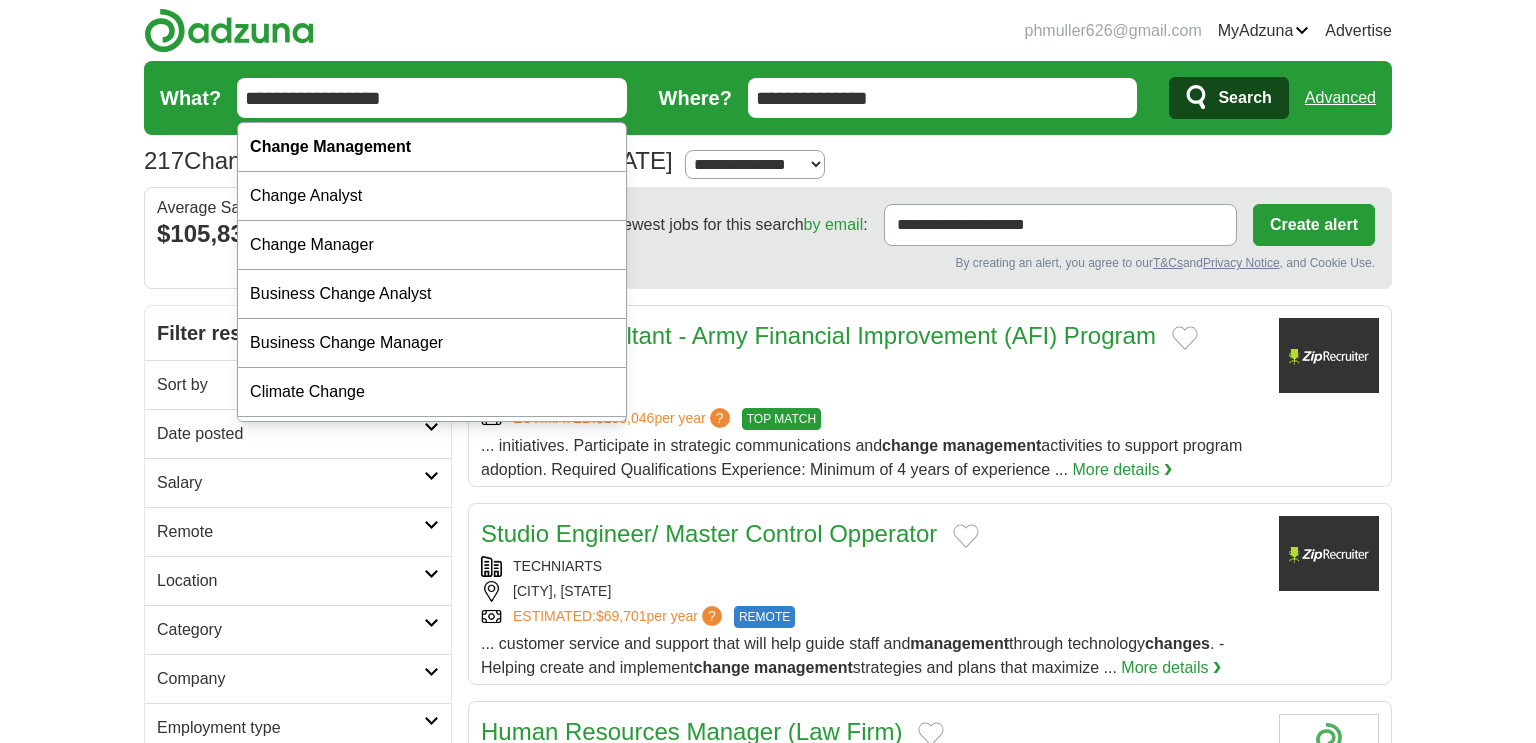 drag, startPoint x: 471, startPoint y: 99, endPoint x: 131, endPoint y: 86, distance: 340.24844 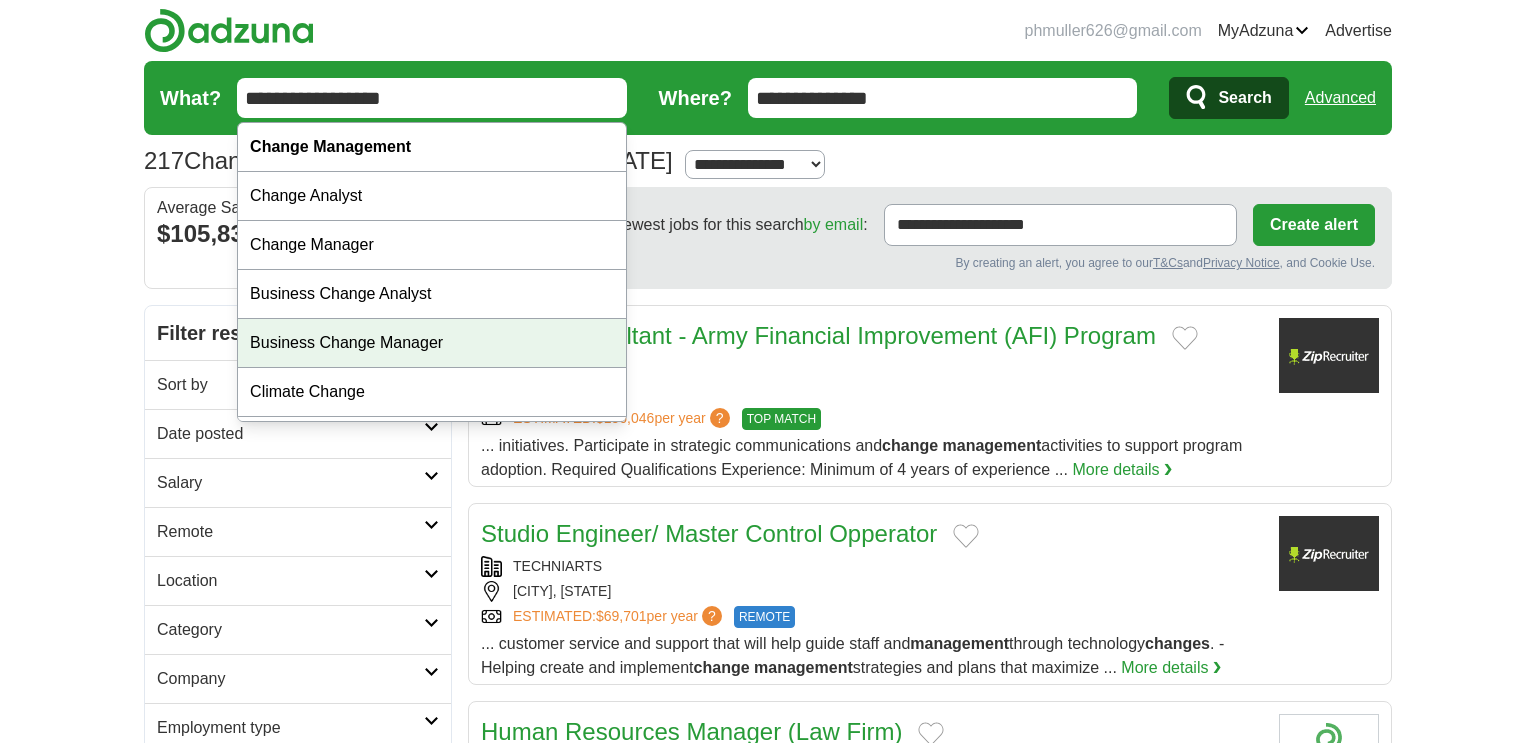 click on "Business Change Manager" at bounding box center (432, 343) 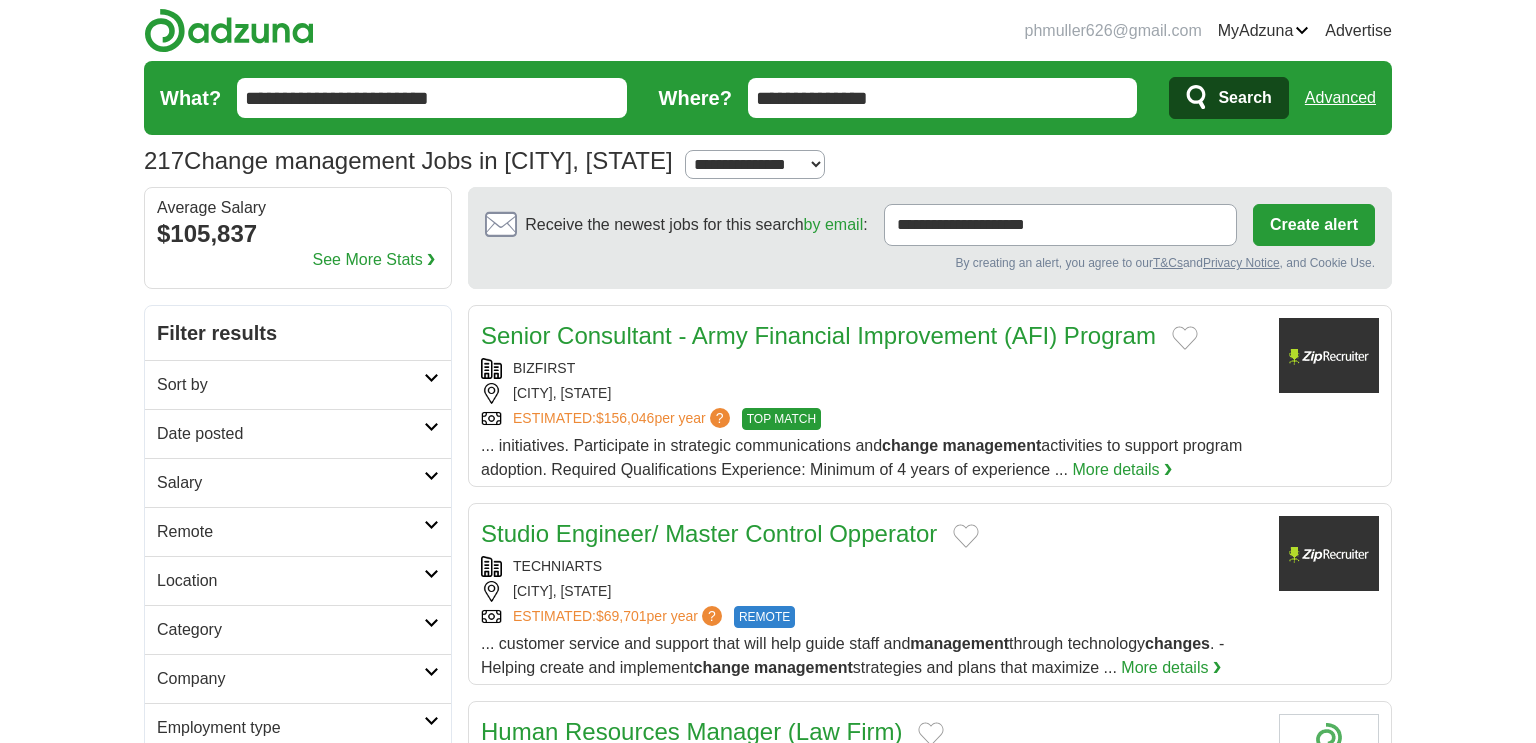 click on "Search" at bounding box center [1244, 98] 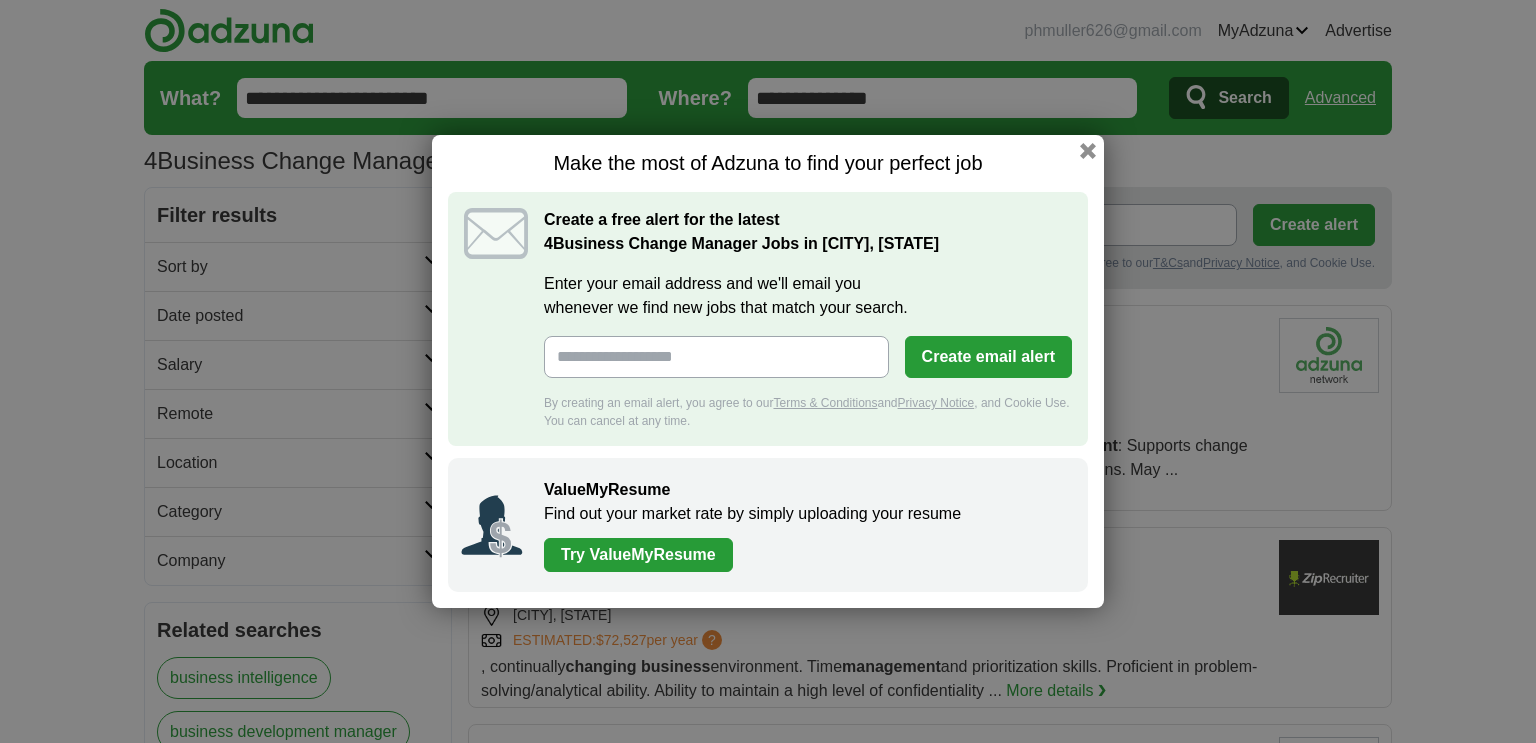 scroll, scrollTop: 0, scrollLeft: 0, axis: both 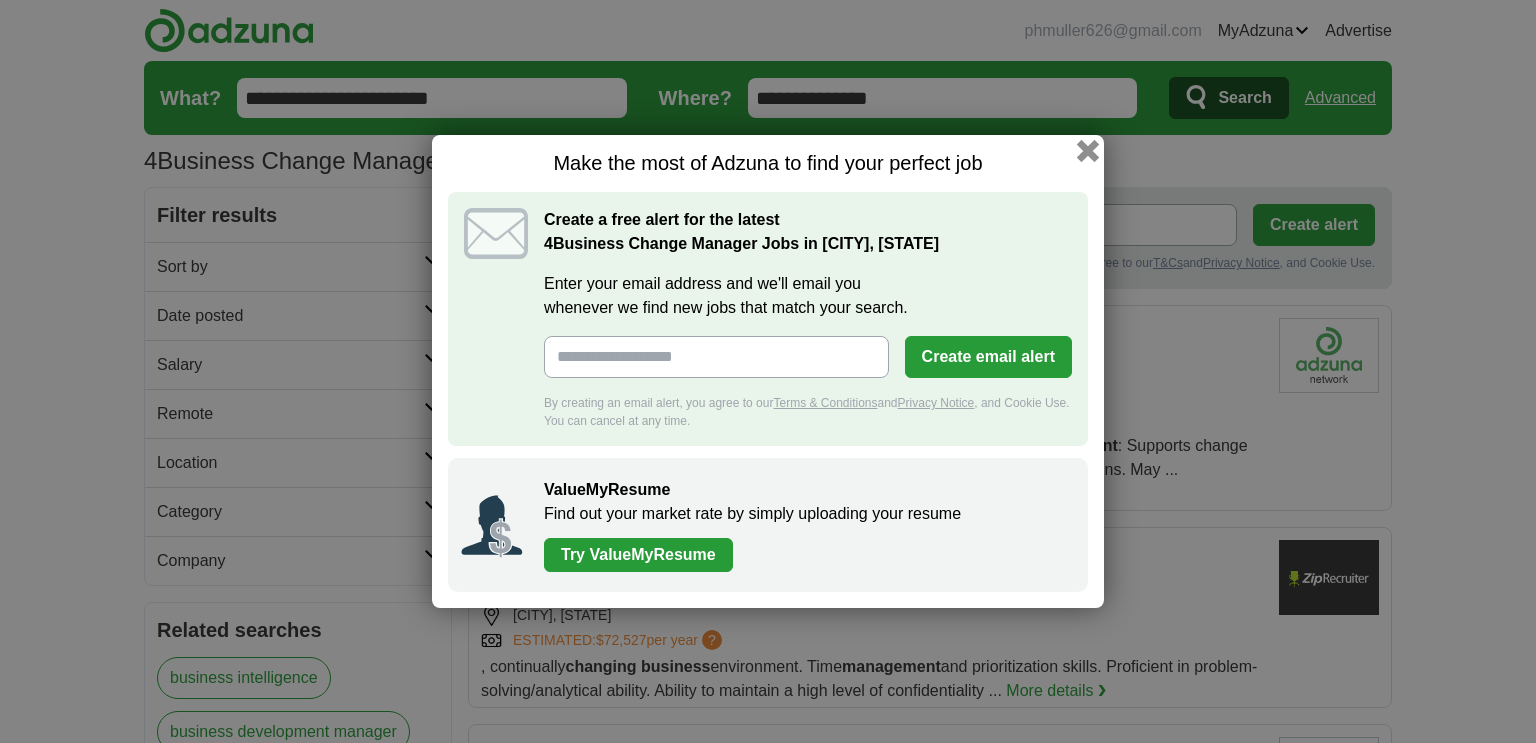 click at bounding box center [1088, 151] 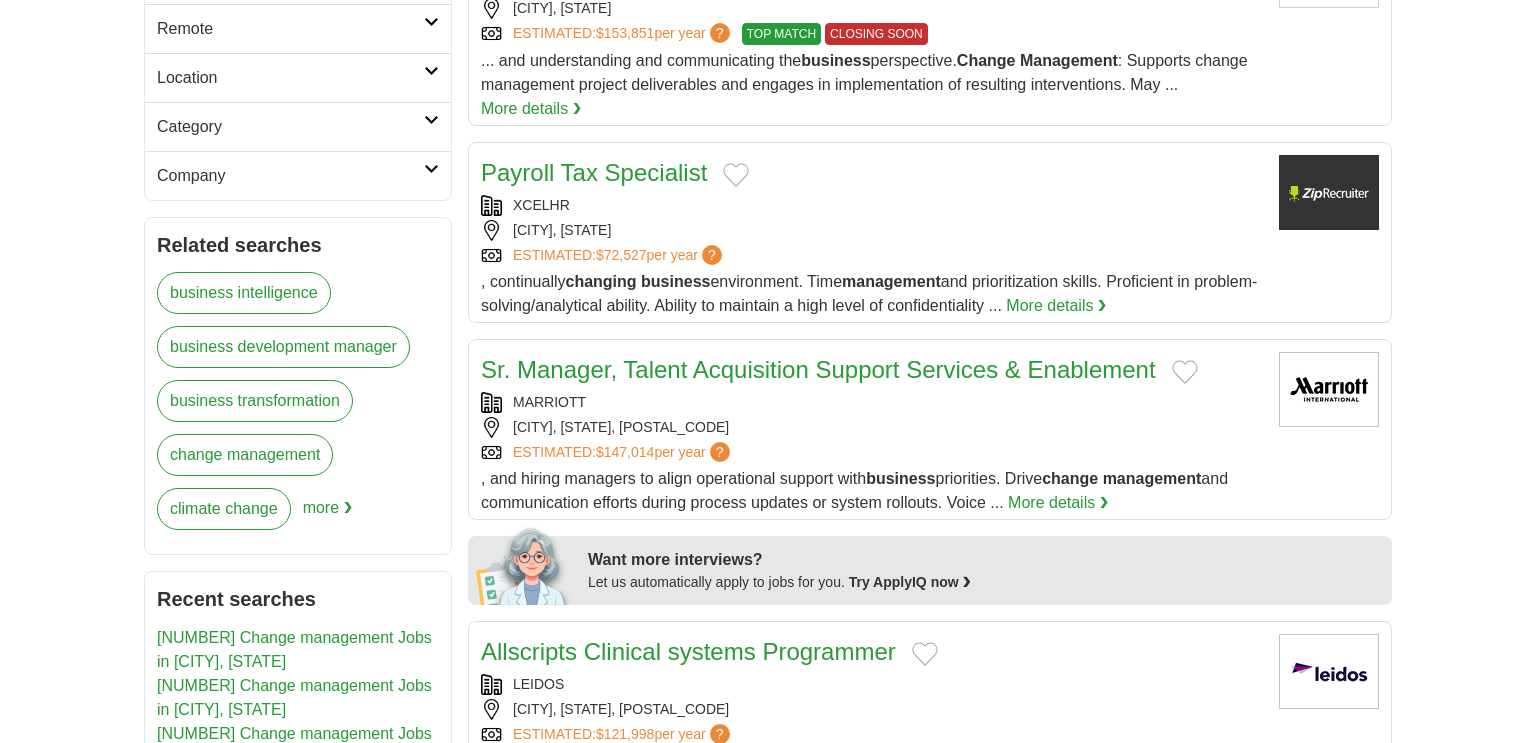 scroll, scrollTop: 0, scrollLeft: 0, axis: both 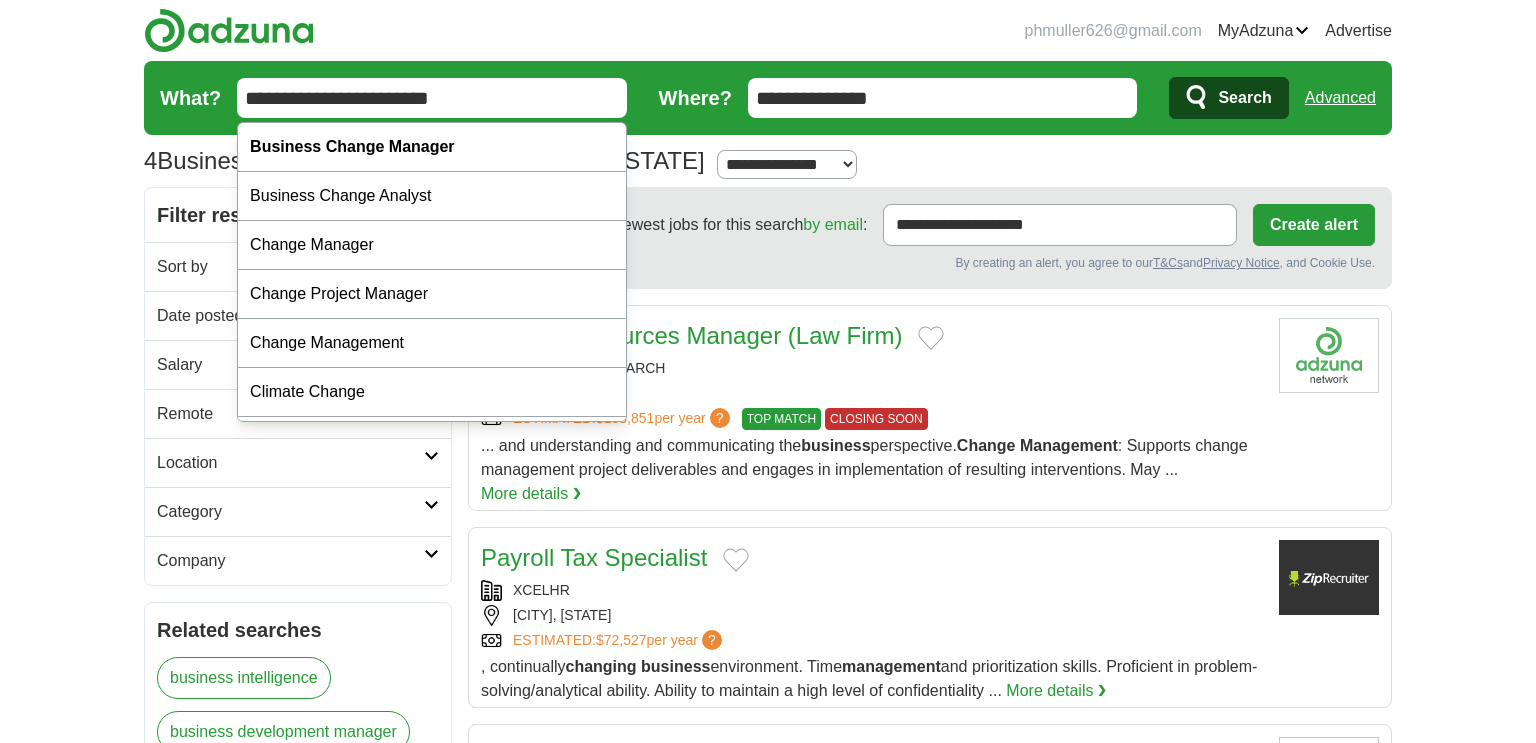 drag, startPoint x: 509, startPoint y: 89, endPoint x: 207, endPoint y: 53, distance: 304.13812 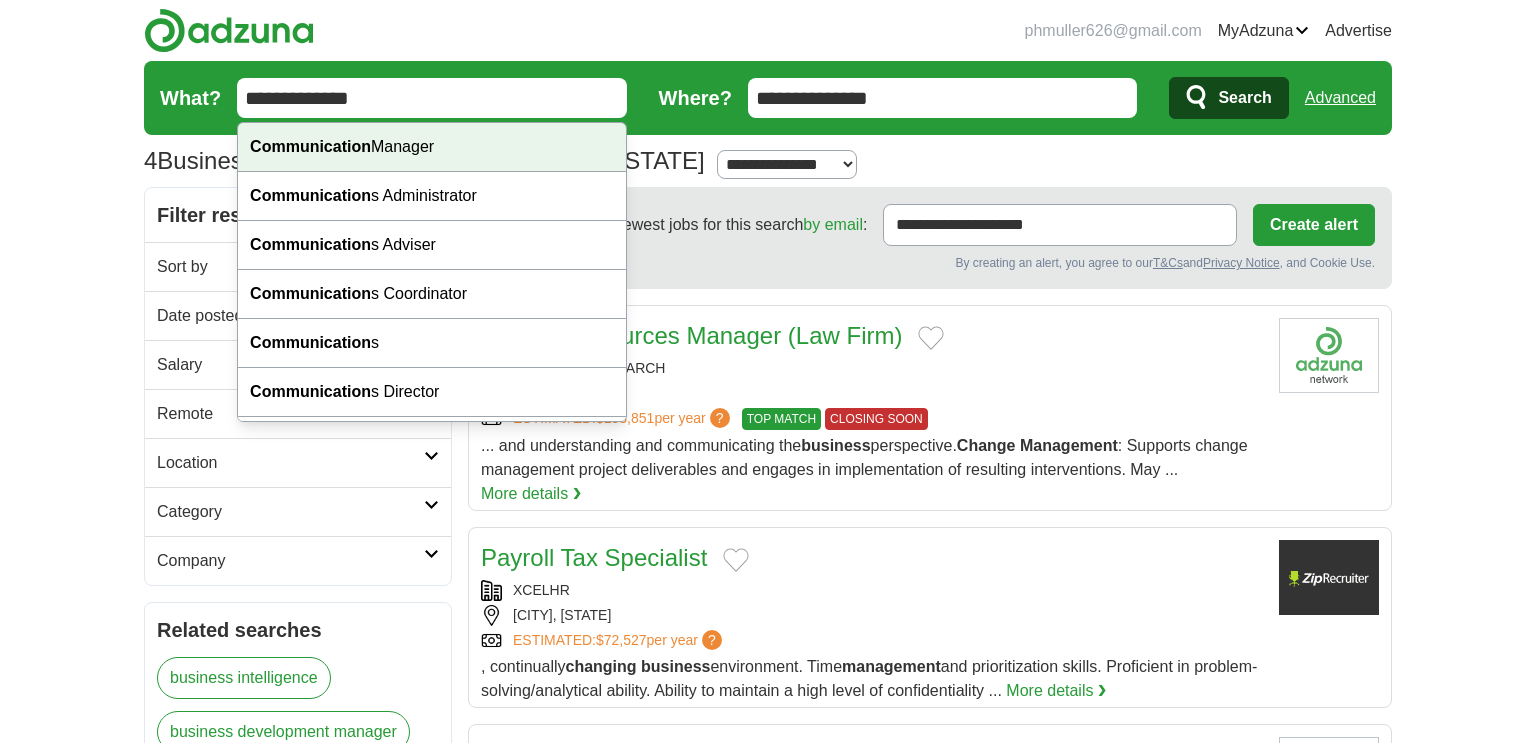 type on "**********" 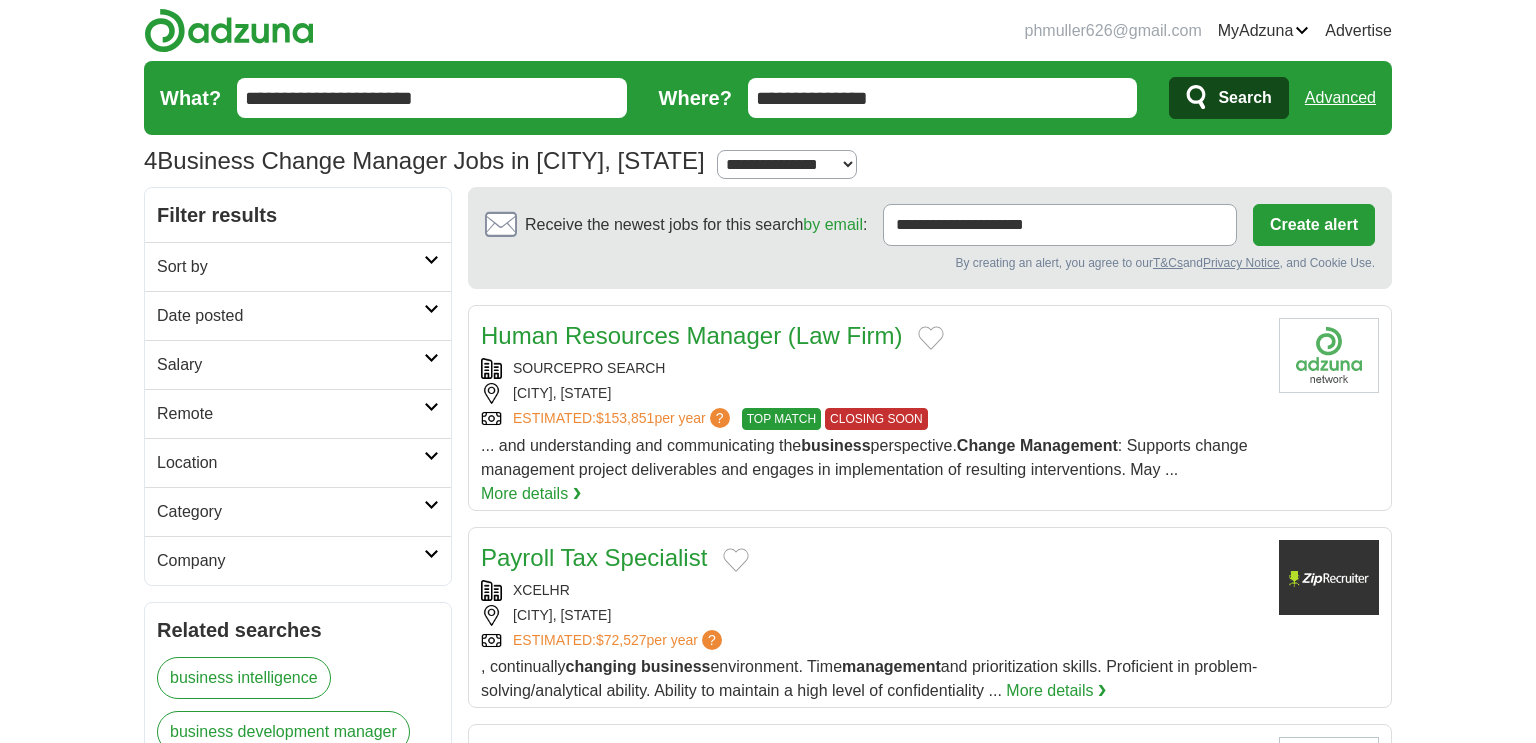 click on "Search" at bounding box center [1244, 98] 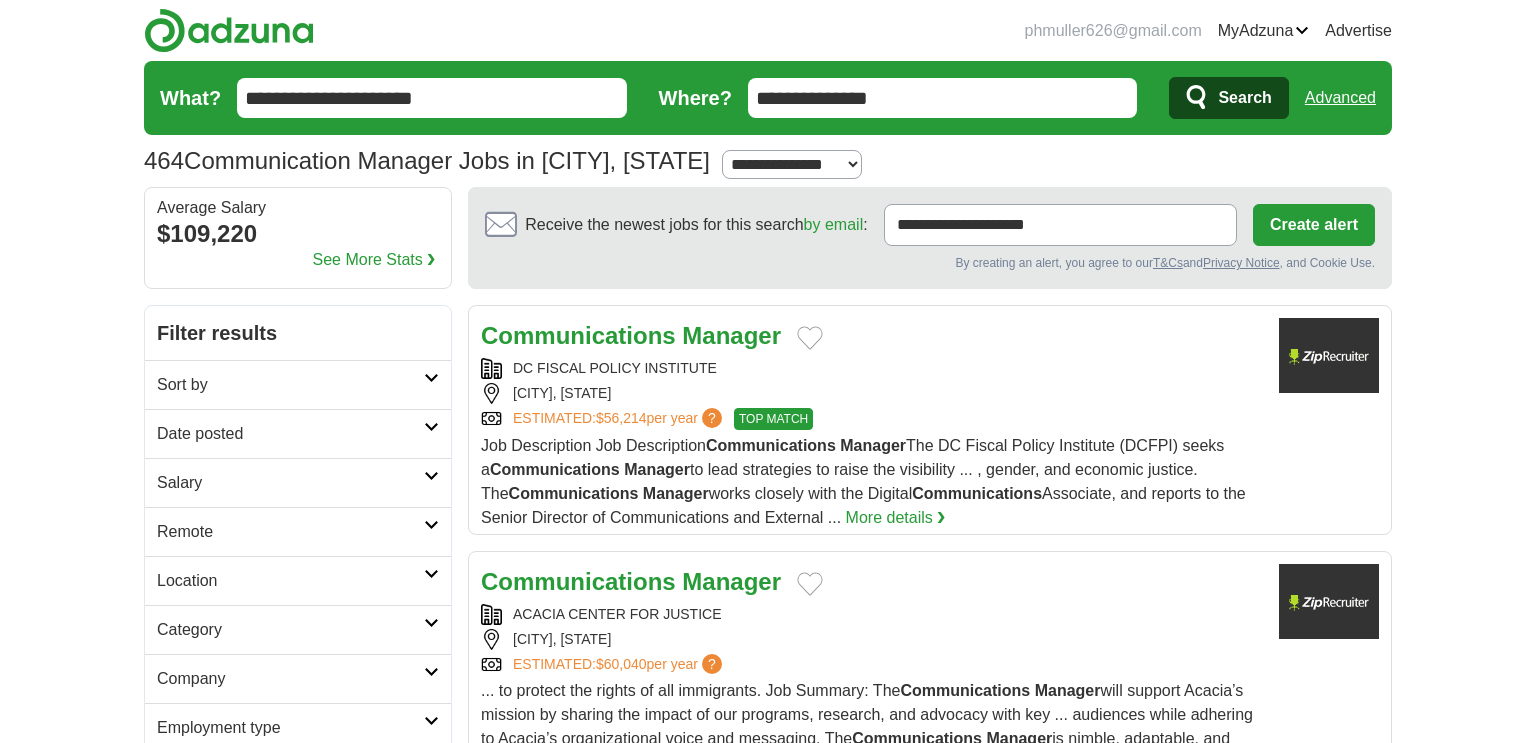 scroll, scrollTop: 0, scrollLeft: 0, axis: both 